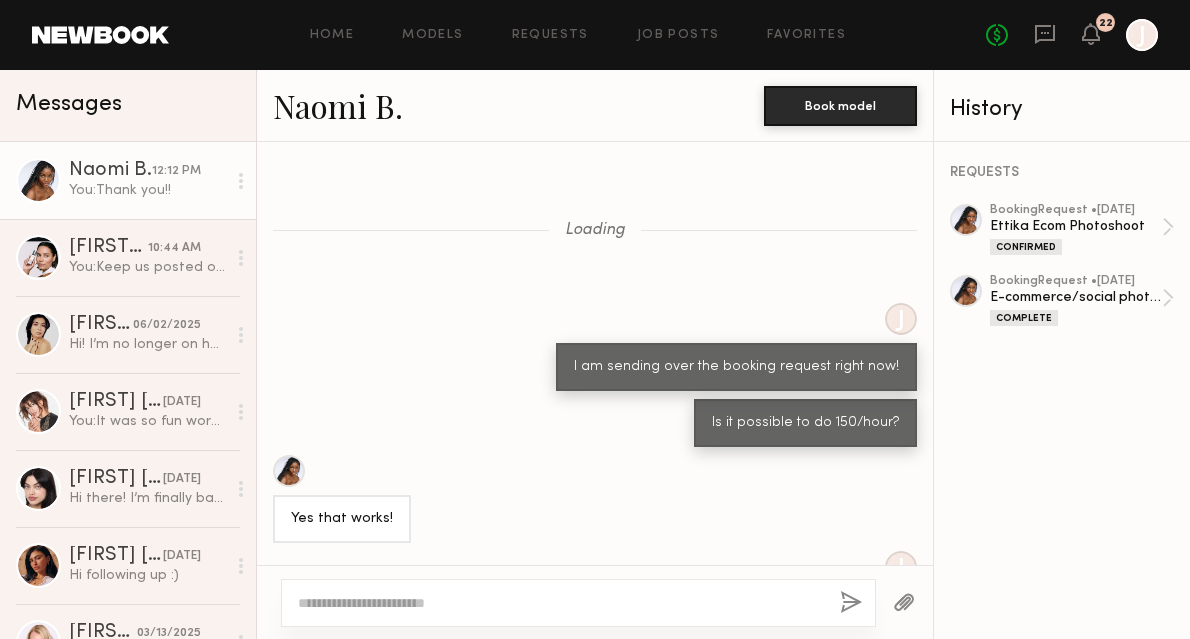 scroll, scrollTop: 0, scrollLeft: 0, axis: both 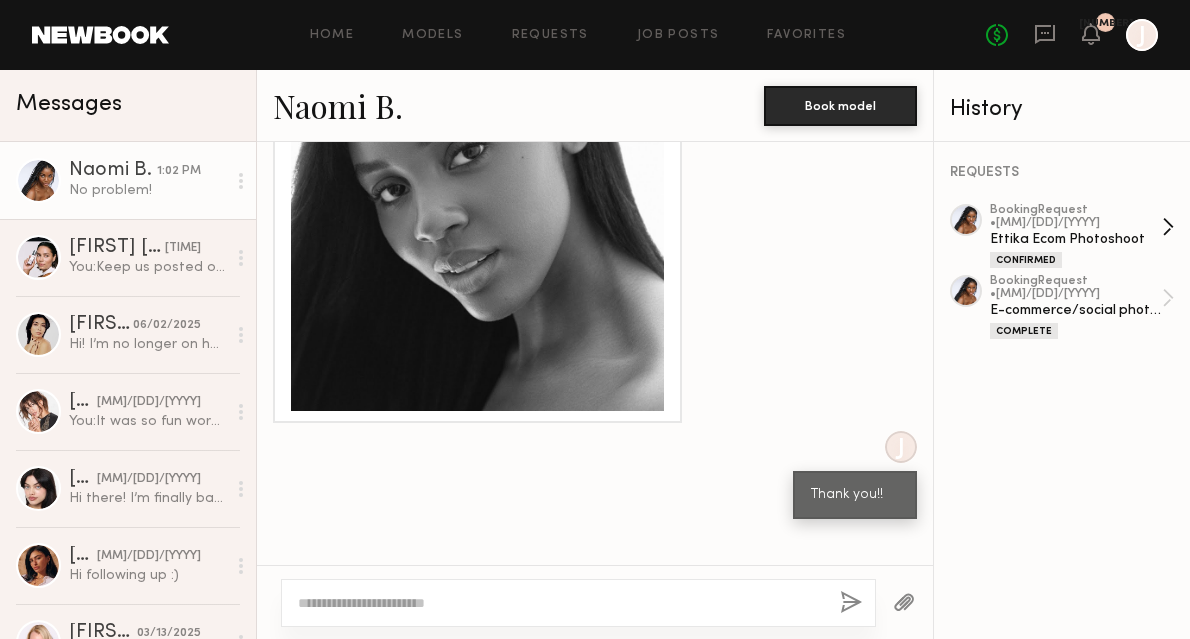 click on "Ettika Ecom Photoshoot" 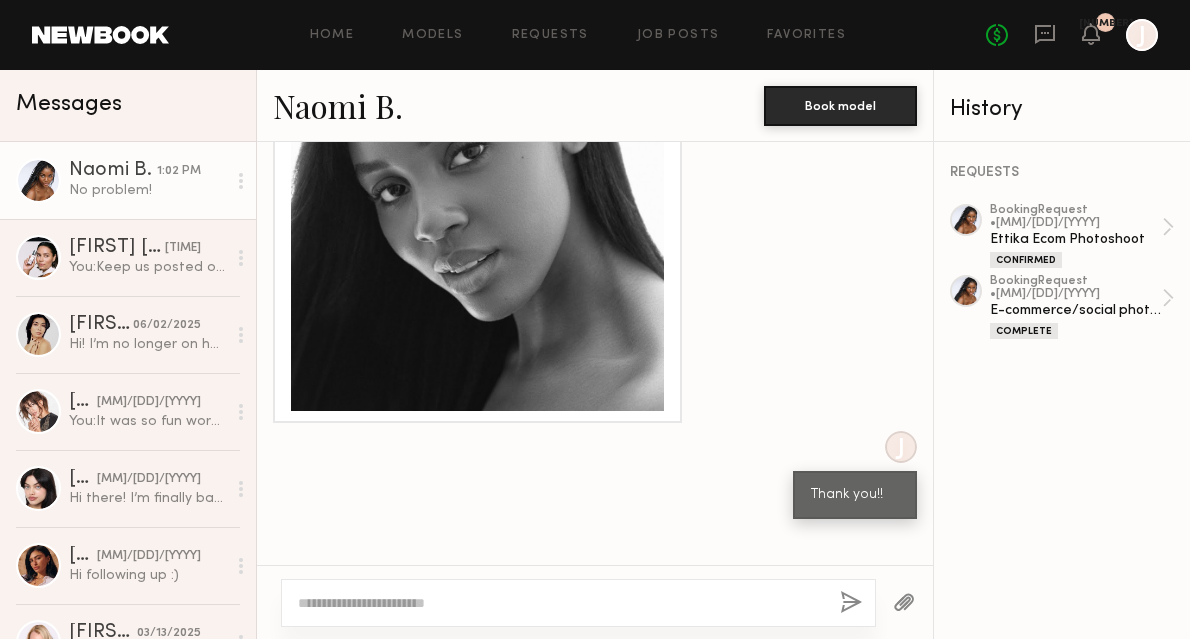 click on "Naomi B." 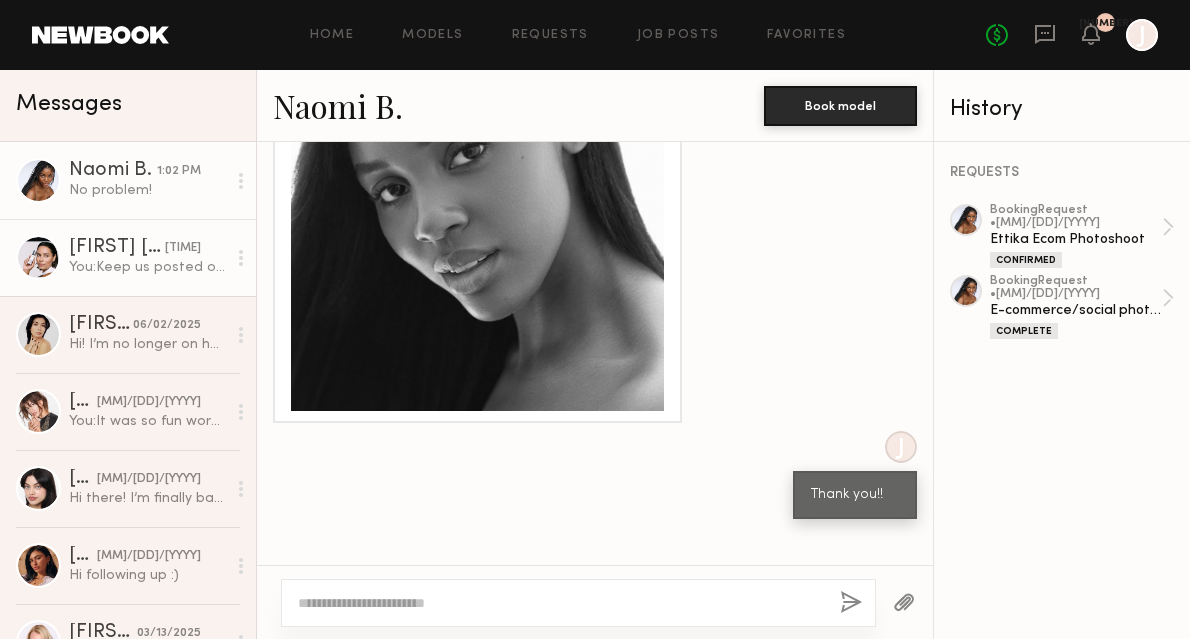 click on "[FIRST] [LAST] [TIME] You: Keep us posted on the above so we can confirm everything today and get the clothing necessary :)" 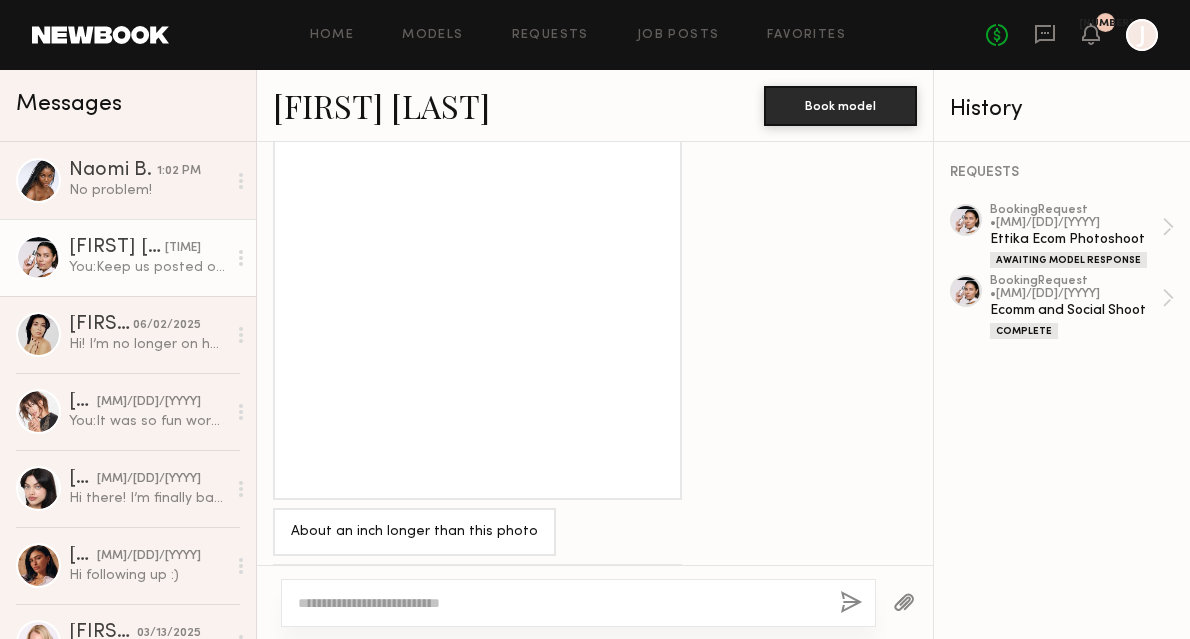 scroll, scrollTop: 826, scrollLeft: 0, axis: vertical 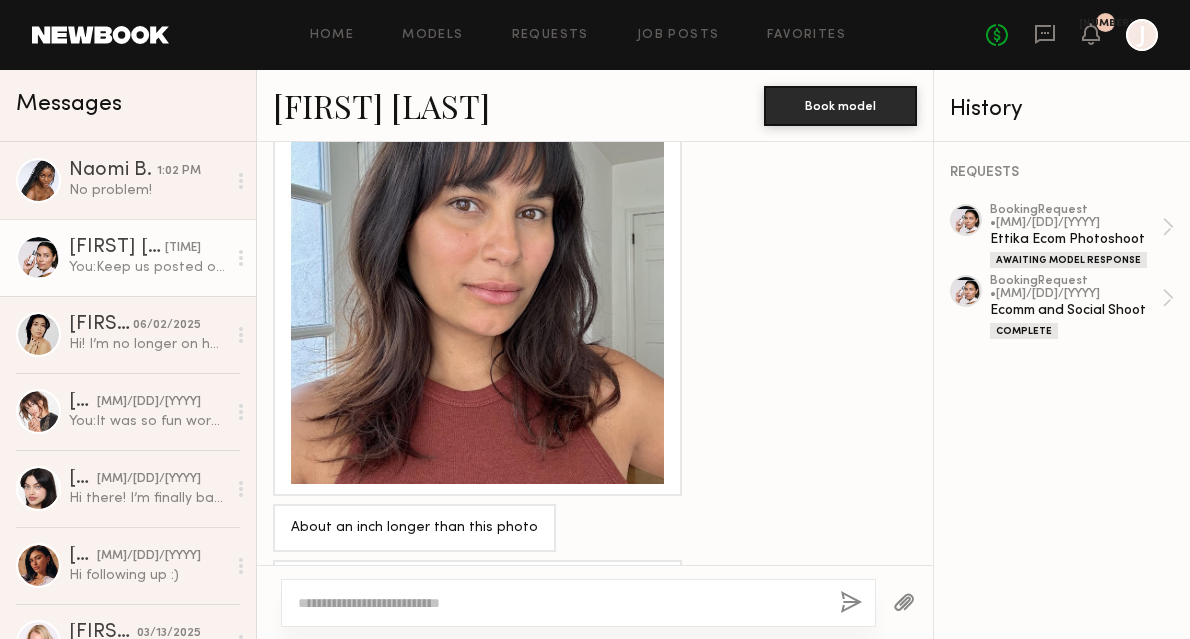drag, startPoint x: 471, startPoint y: 274, endPoint x: 669, endPoint y: 321, distance: 203.50185 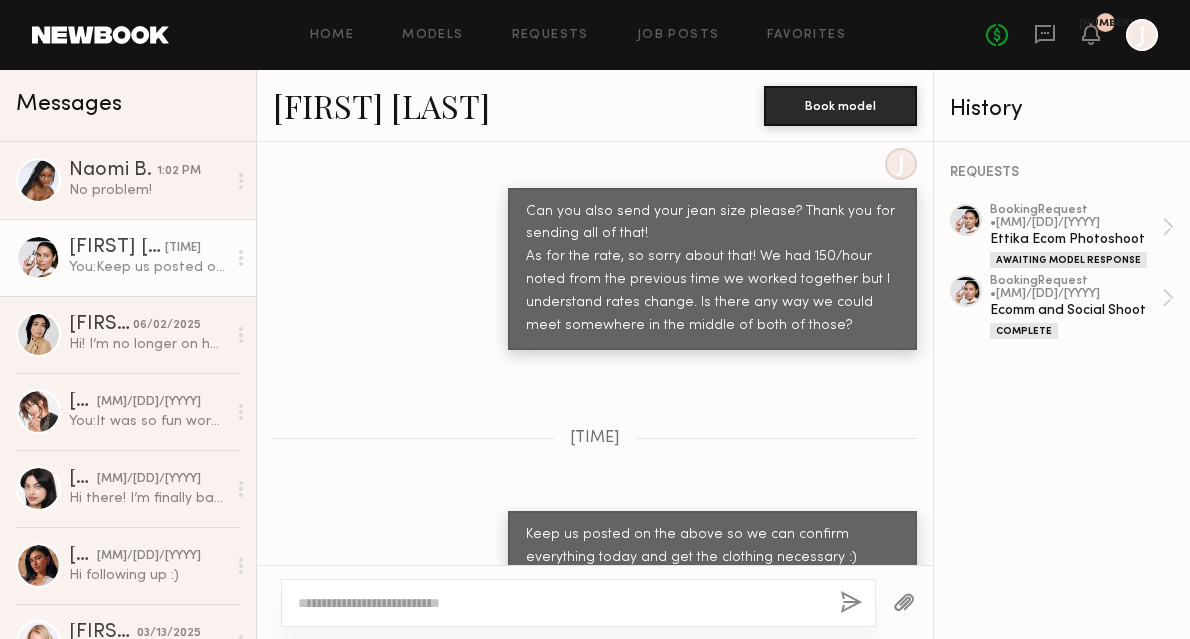 scroll, scrollTop: 1310, scrollLeft: 0, axis: vertical 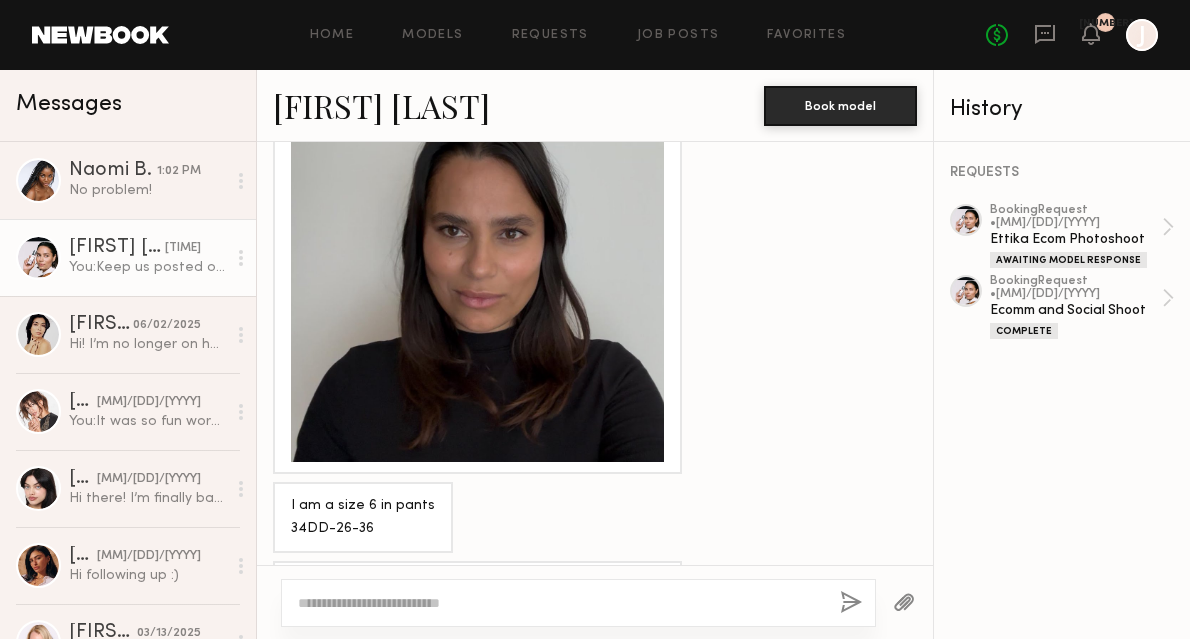 click on "[FIRST] [LAST]" 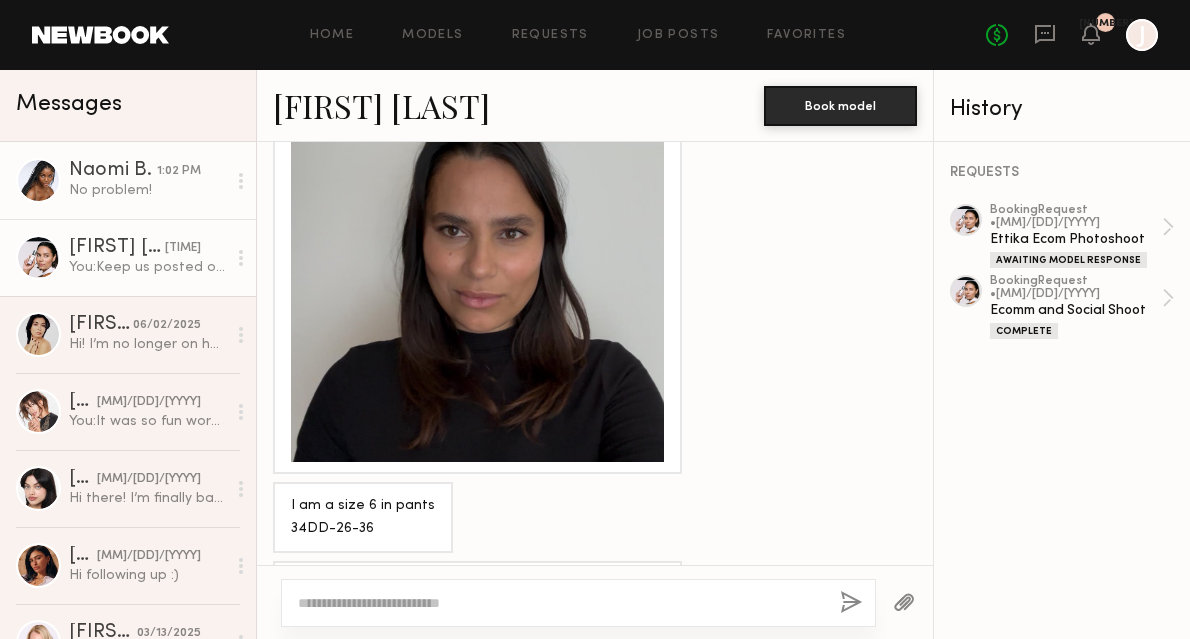 click on "No problem!" 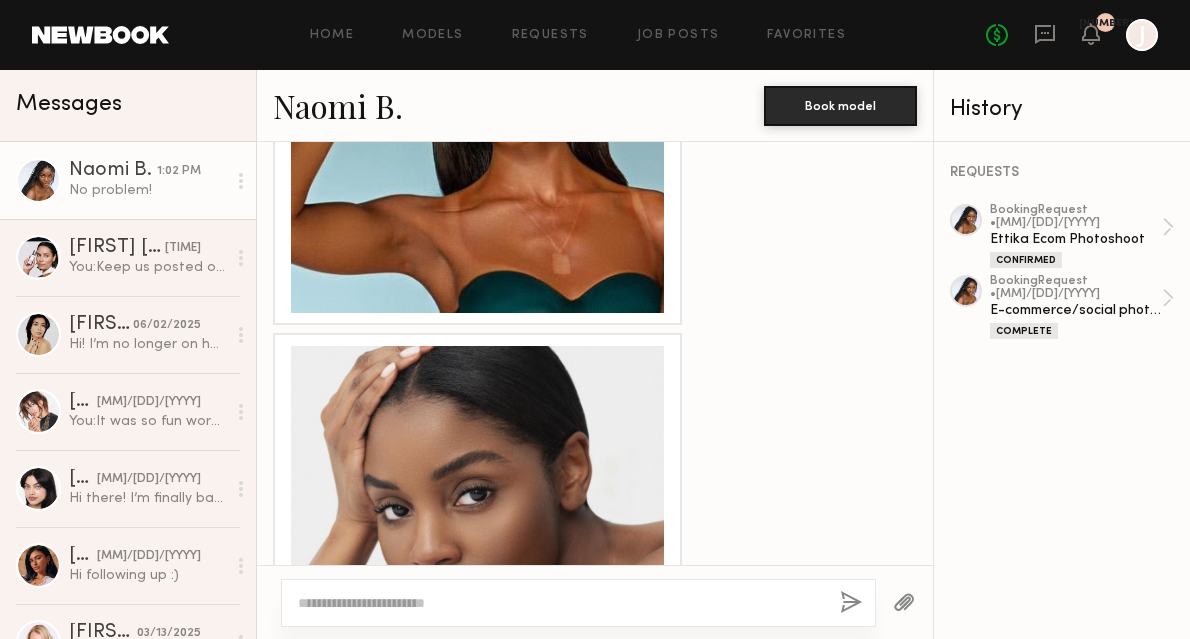 scroll, scrollTop: 9774, scrollLeft: 0, axis: vertical 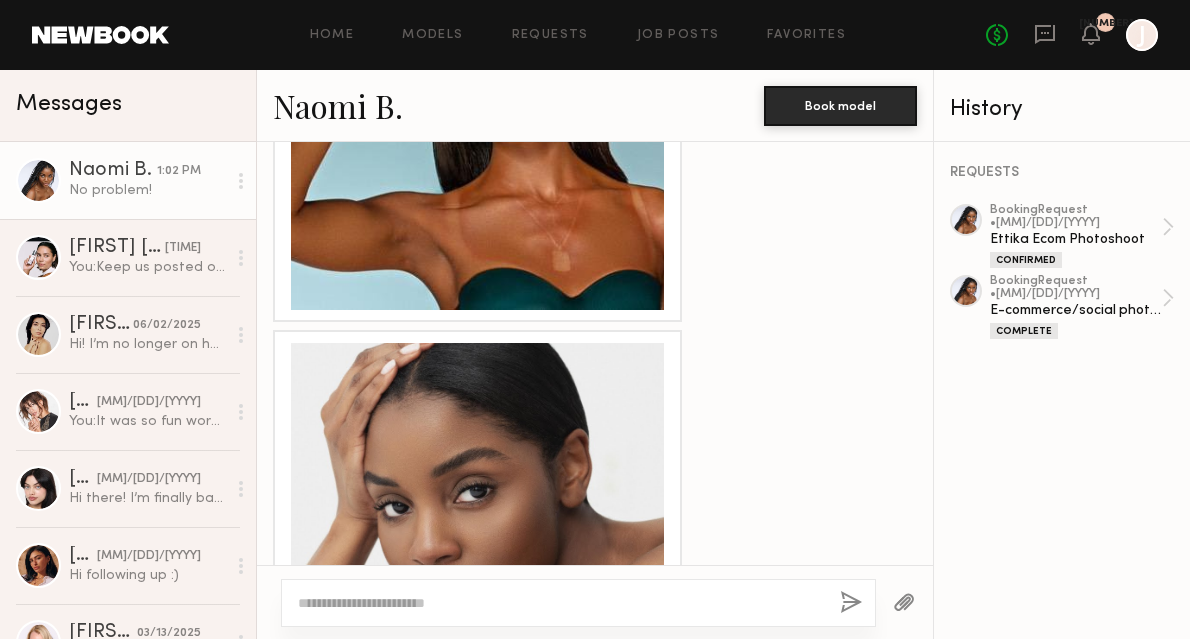 click on "Naomi B." 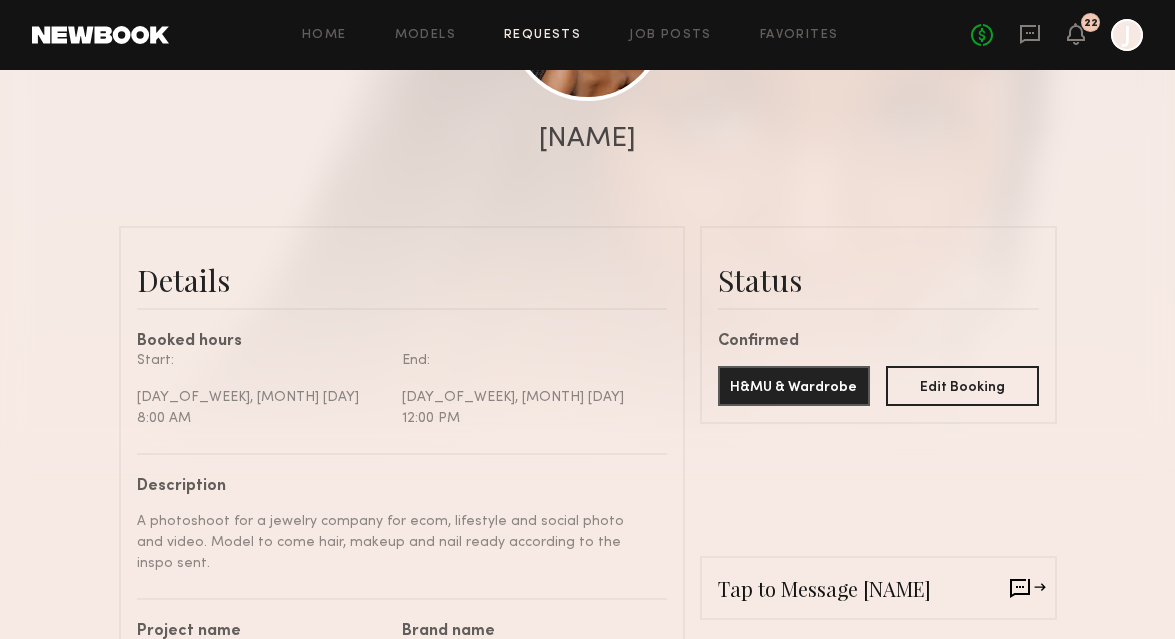 scroll, scrollTop: 361, scrollLeft: 0, axis: vertical 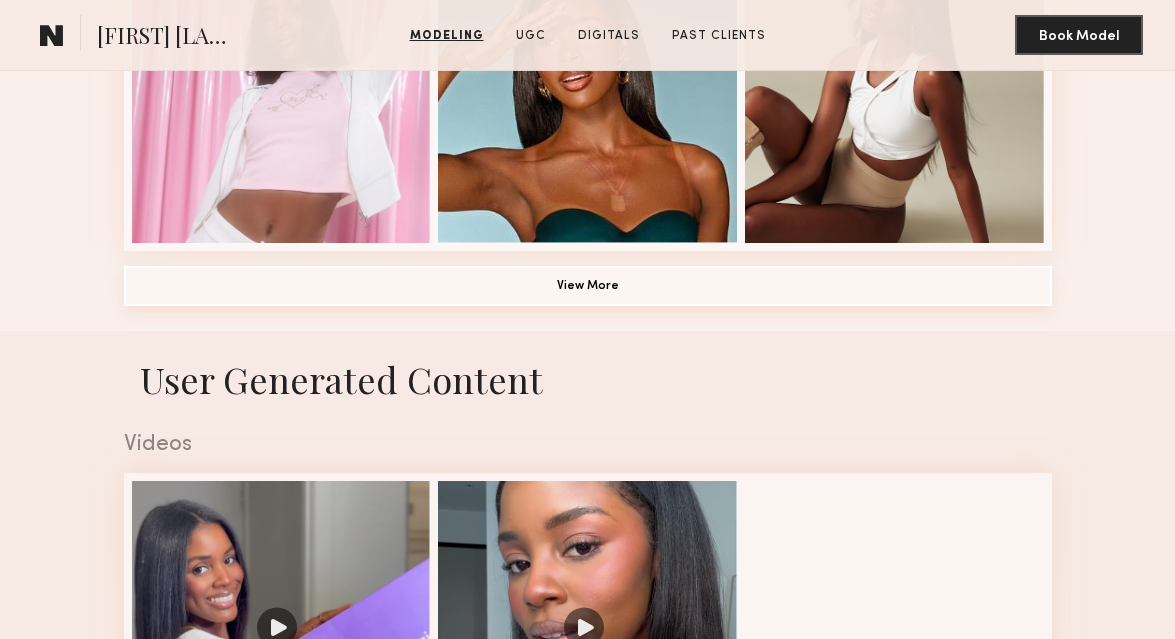 click on "View More" 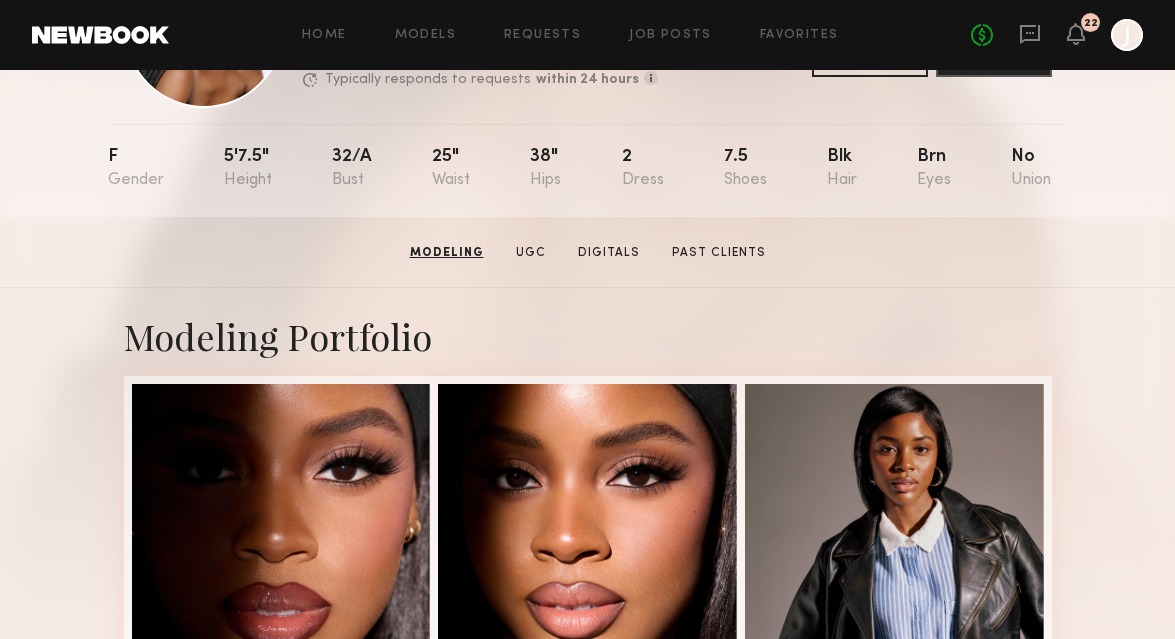 scroll, scrollTop: 32, scrollLeft: 0, axis: vertical 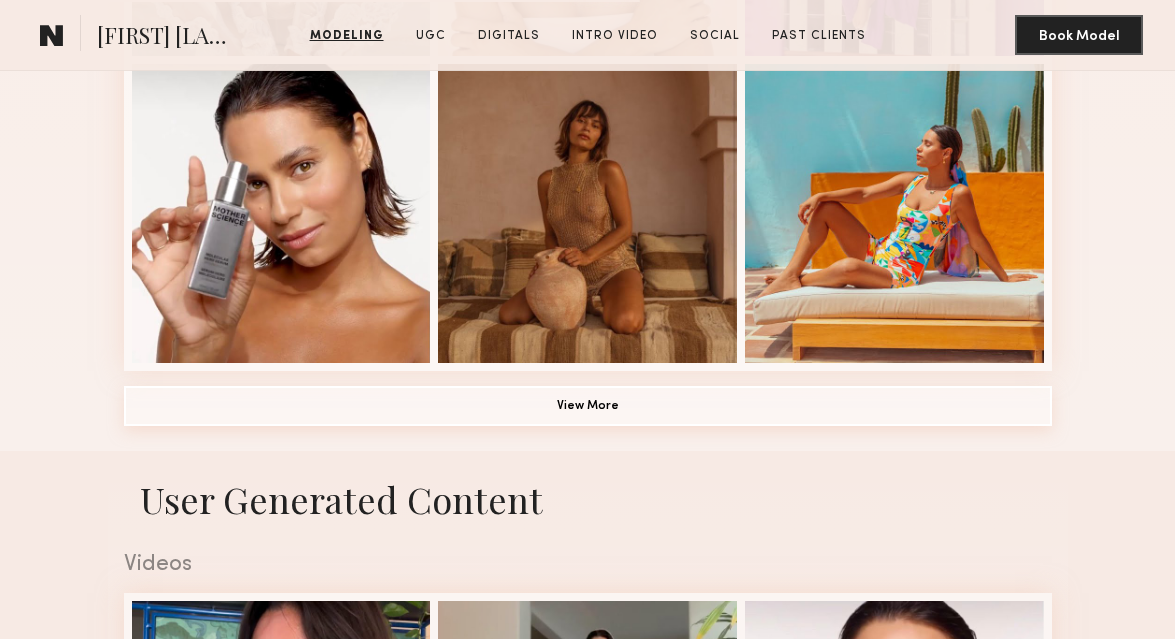 click on "View More" 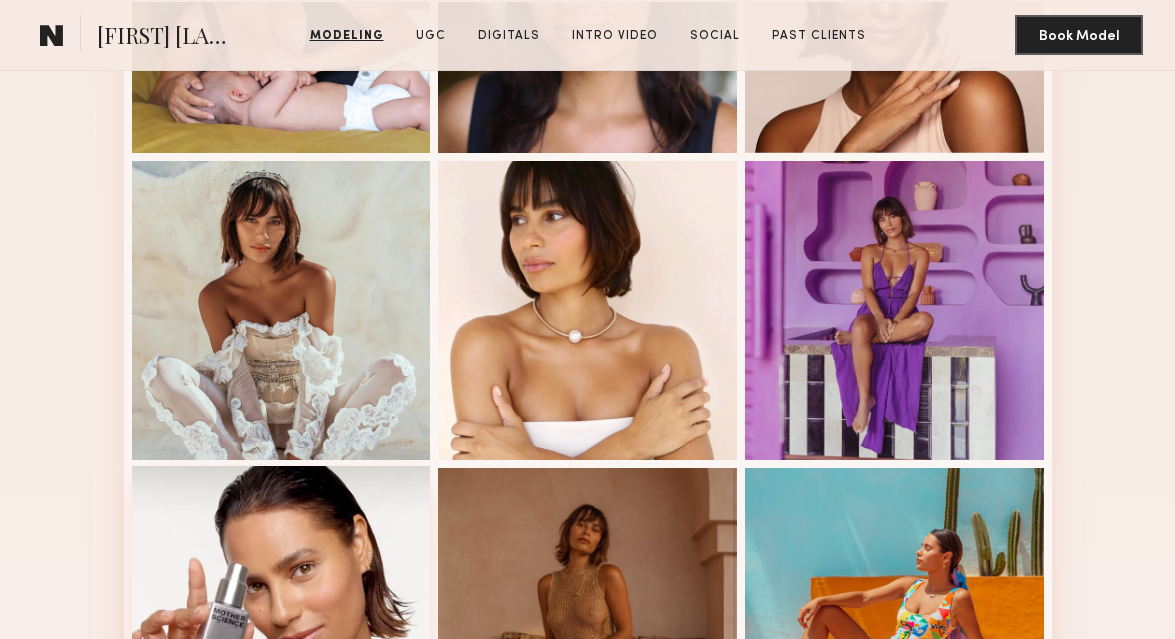 scroll, scrollTop: 1001, scrollLeft: 0, axis: vertical 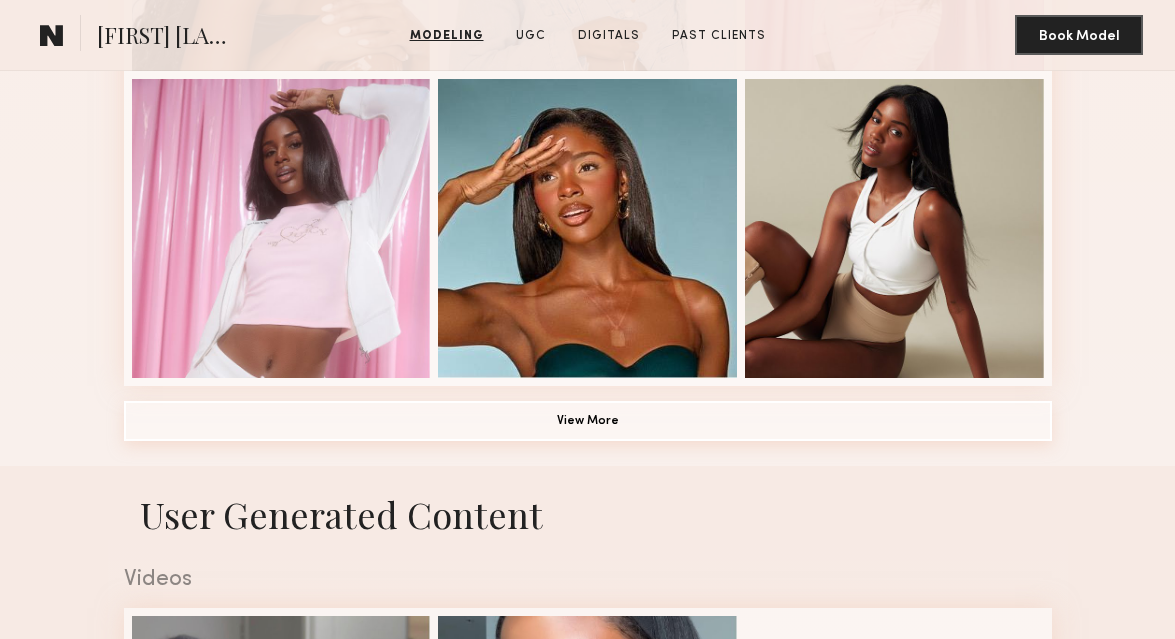 click on "View More" 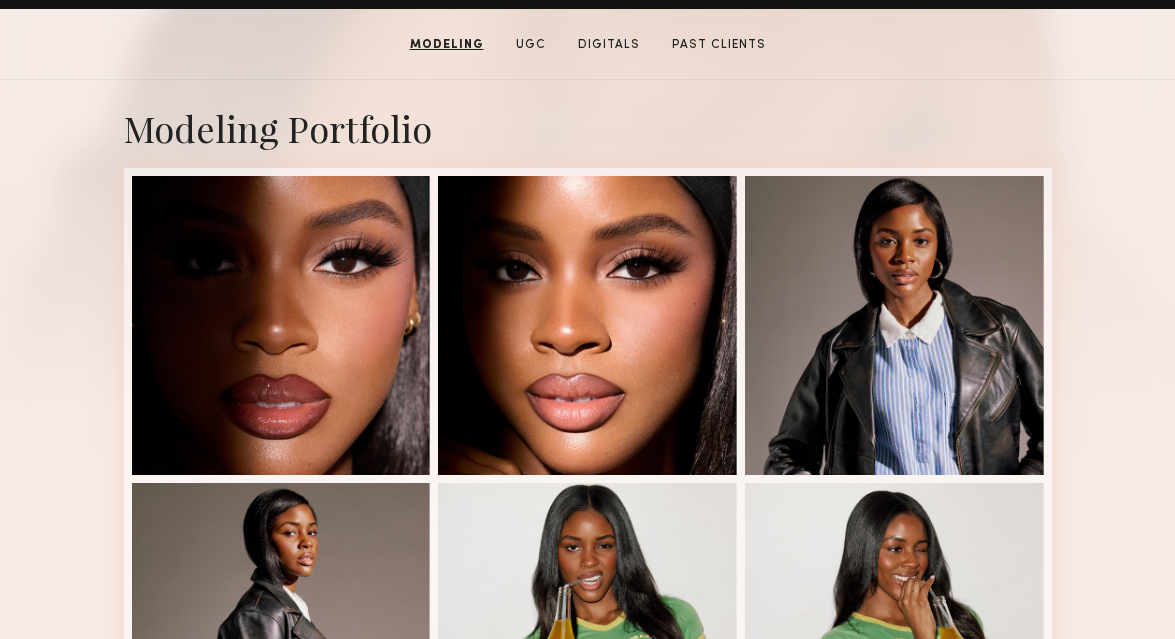 scroll, scrollTop: 289, scrollLeft: 0, axis: vertical 